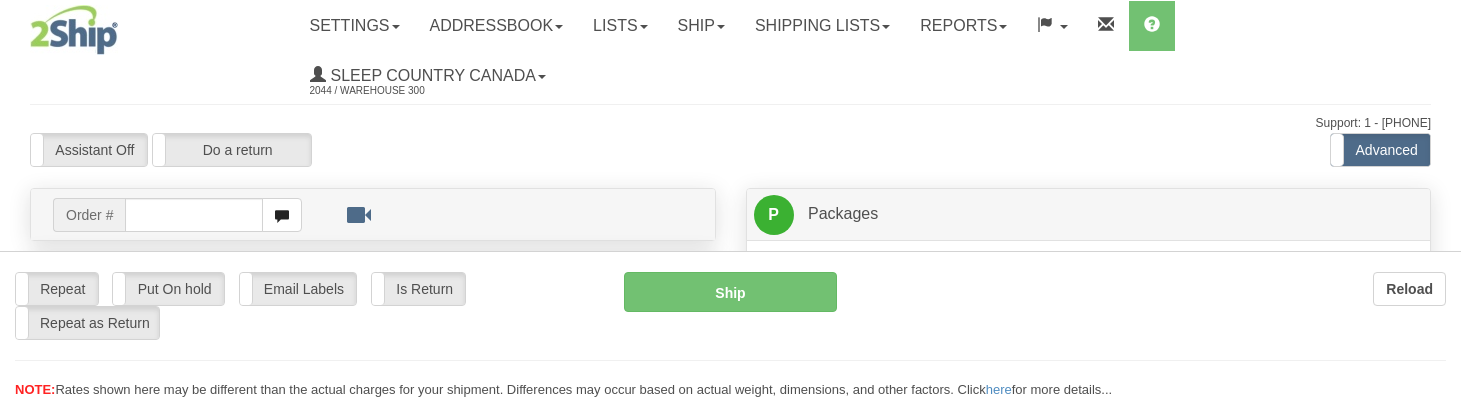 scroll, scrollTop: 0, scrollLeft: 0, axis: both 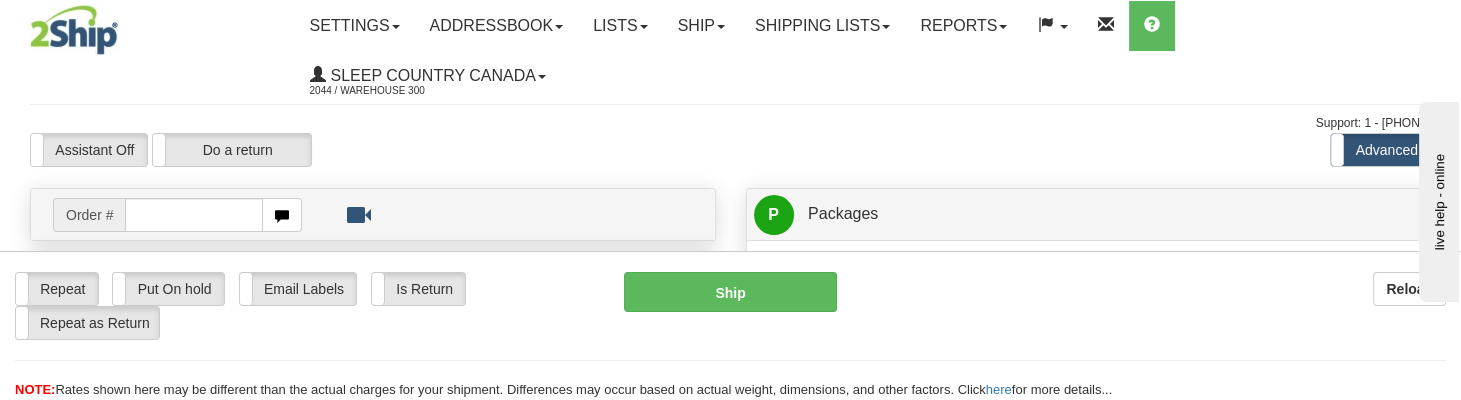click at bounding box center (193, 215) 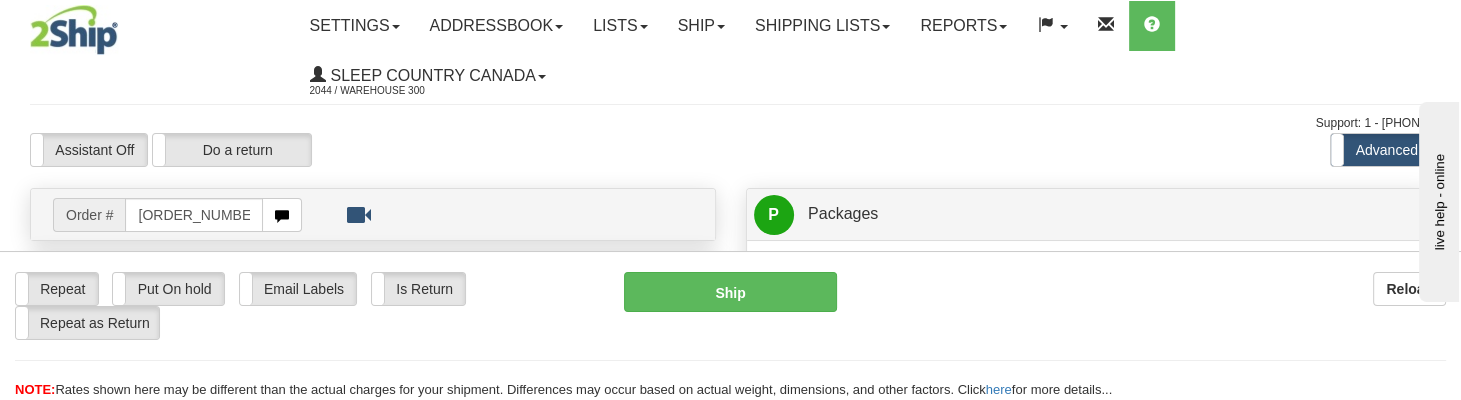 type on "9002H846592" 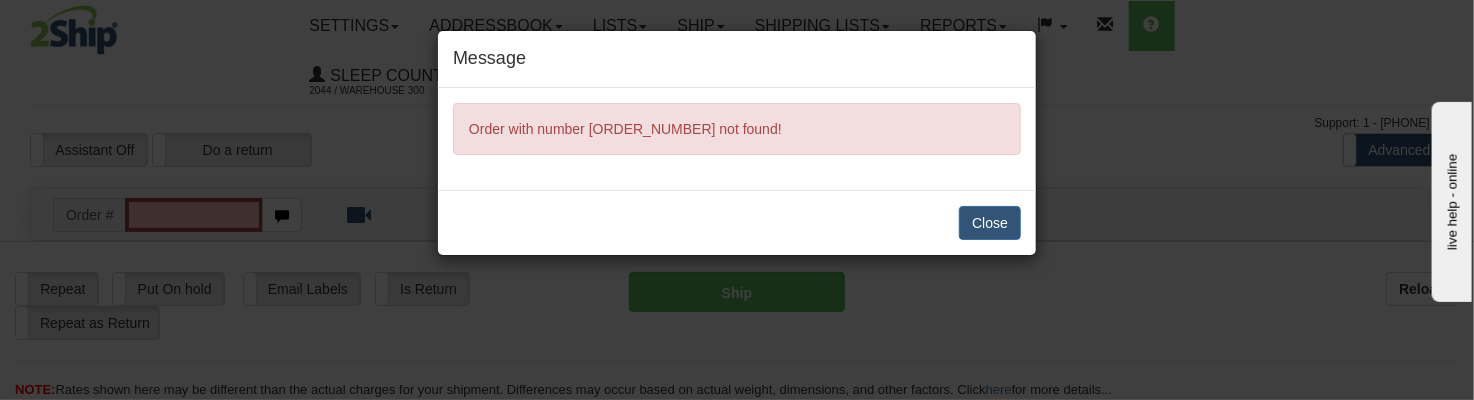 scroll, scrollTop: 28, scrollLeft: 0, axis: vertical 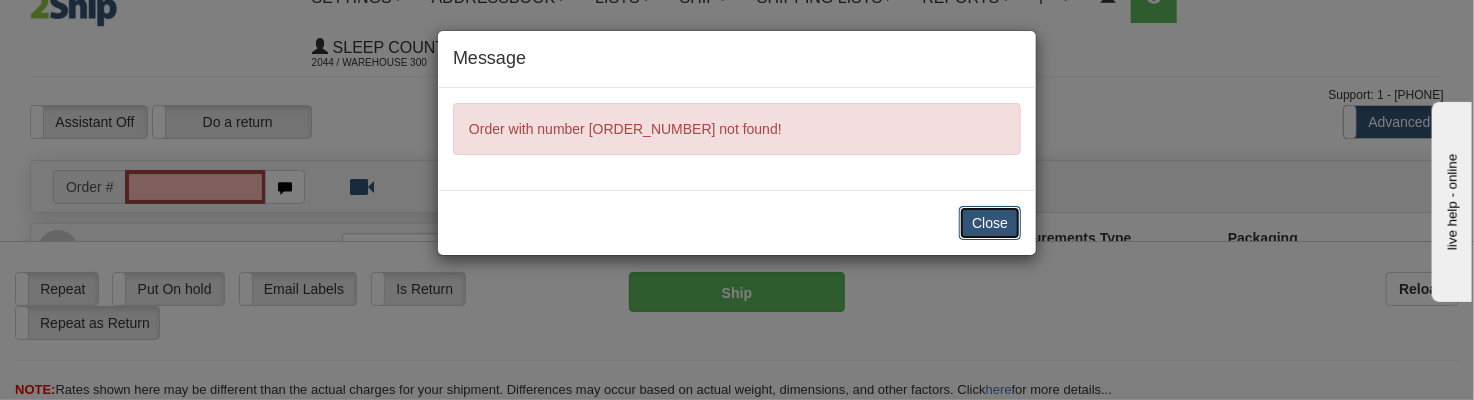 click on "Close" at bounding box center [990, 223] 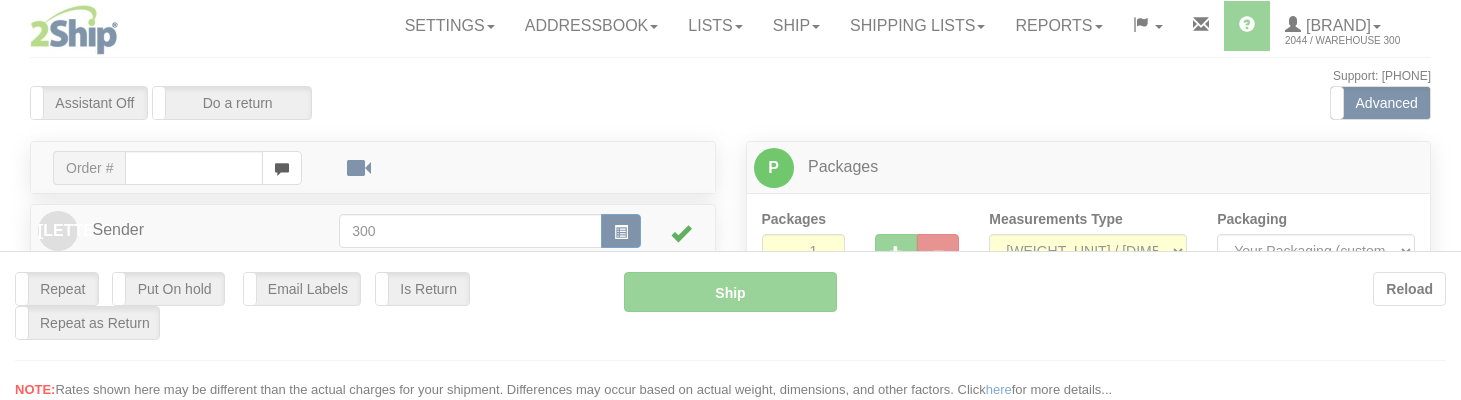 scroll, scrollTop: 0, scrollLeft: 0, axis: both 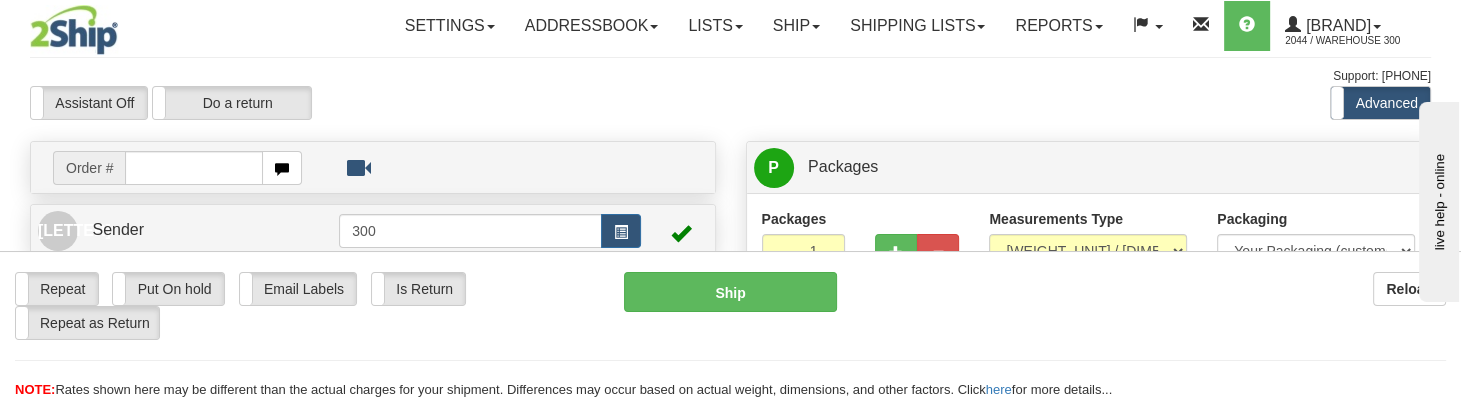 click at bounding box center [193, 168] 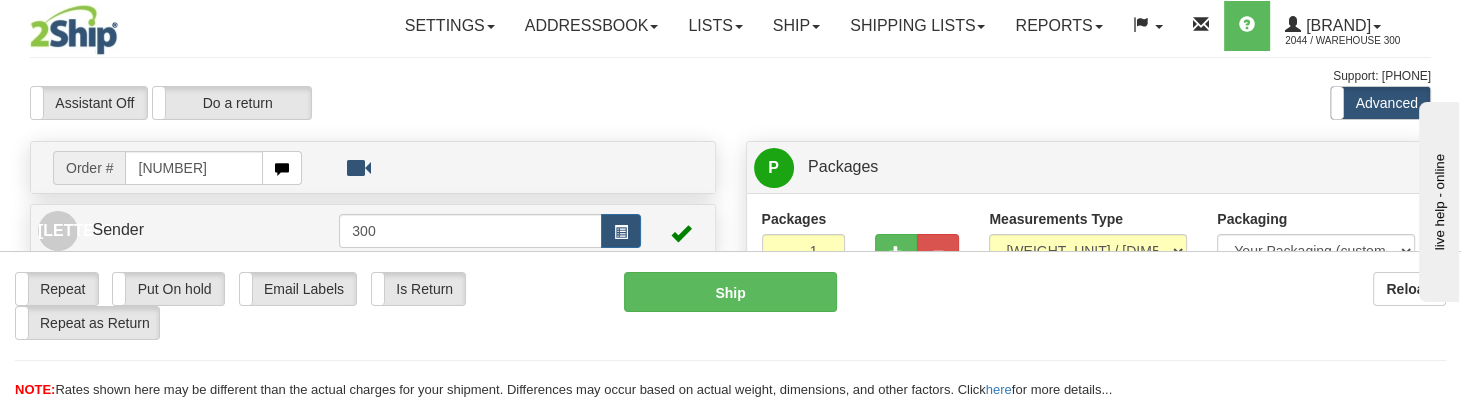 type on "9002H848807" 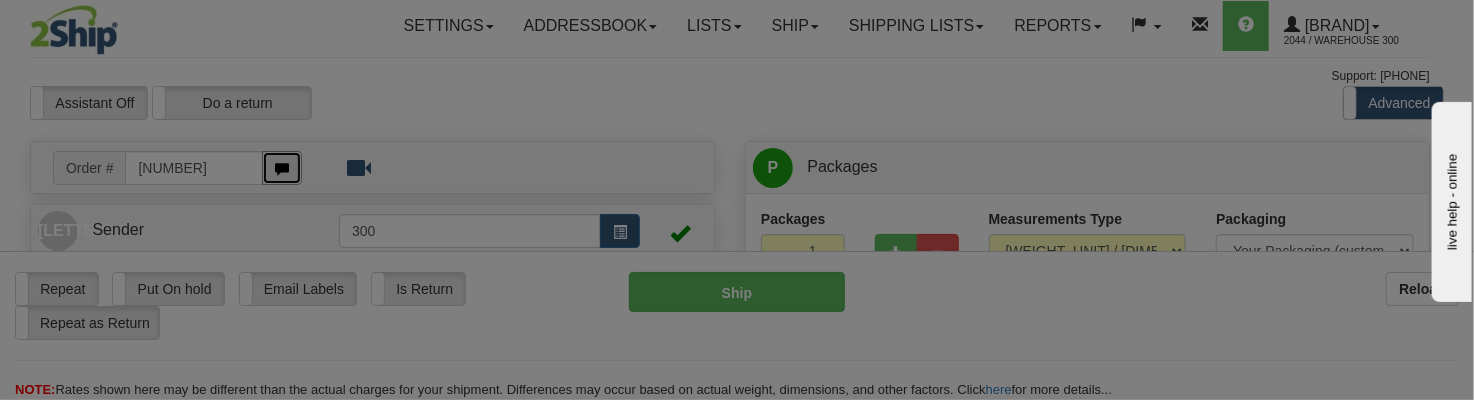 type 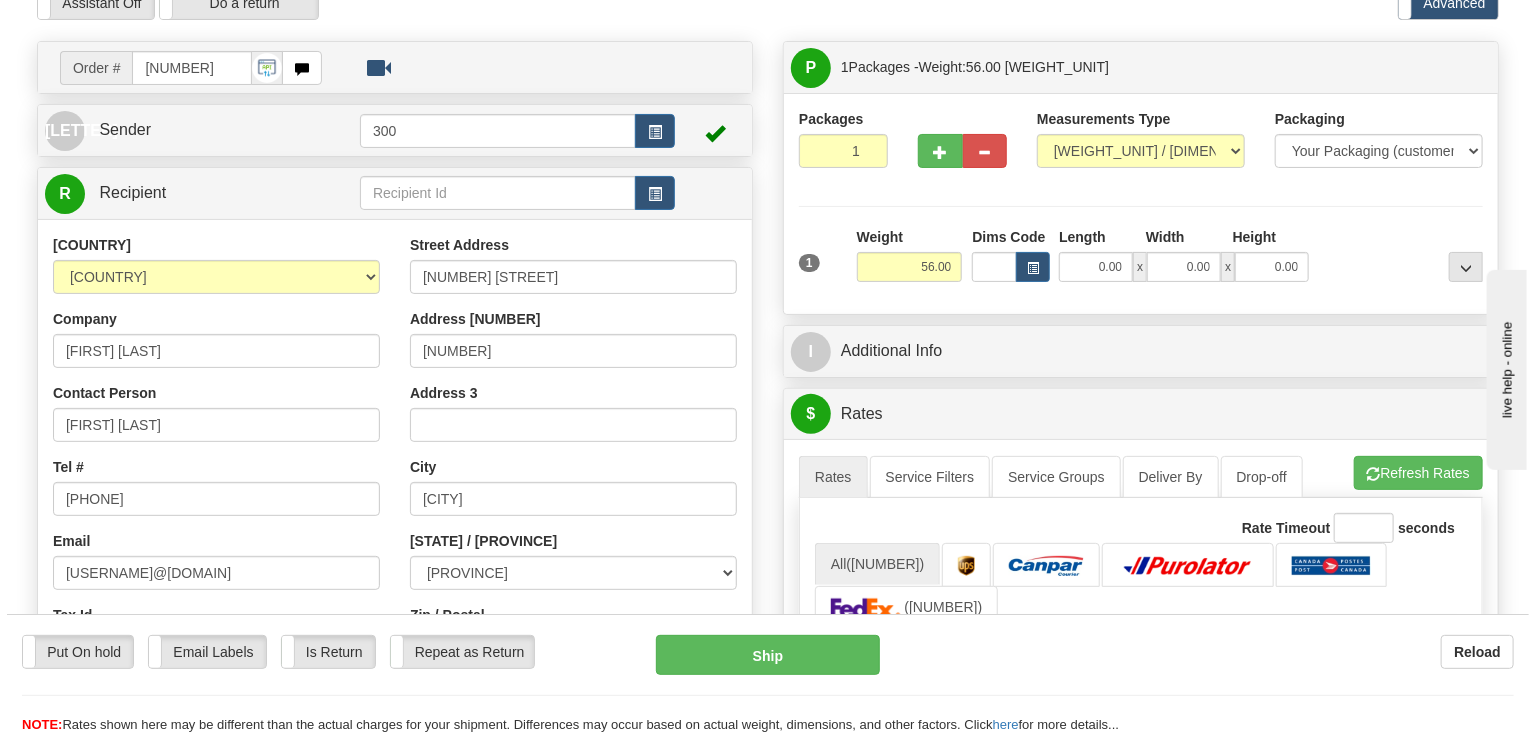 scroll, scrollTop: 0, scrollLeft: 0, axis: both 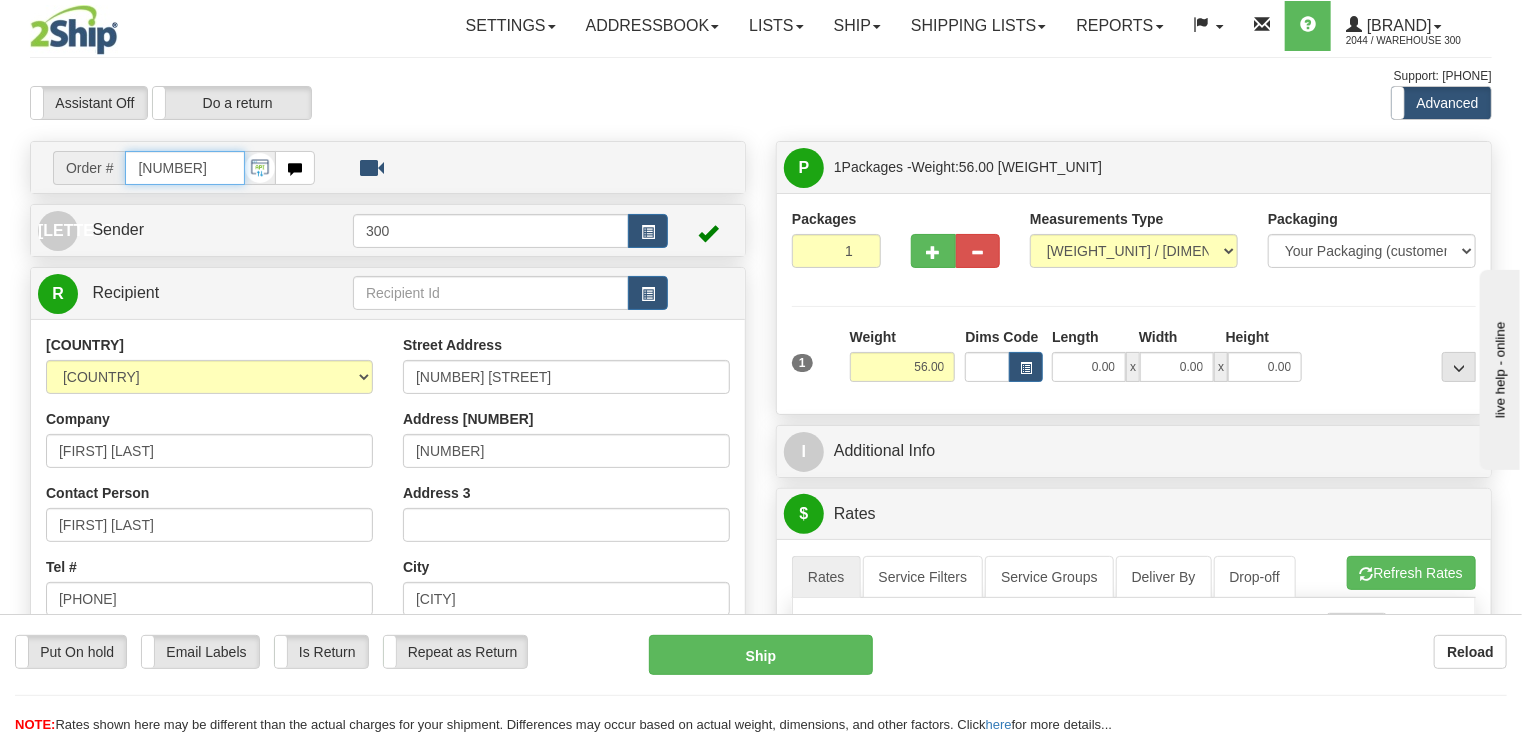 drag, startPoint x: 223, startPoint y: 168, endPoint x: 6, endPoint y: 161, distance: 217.11287 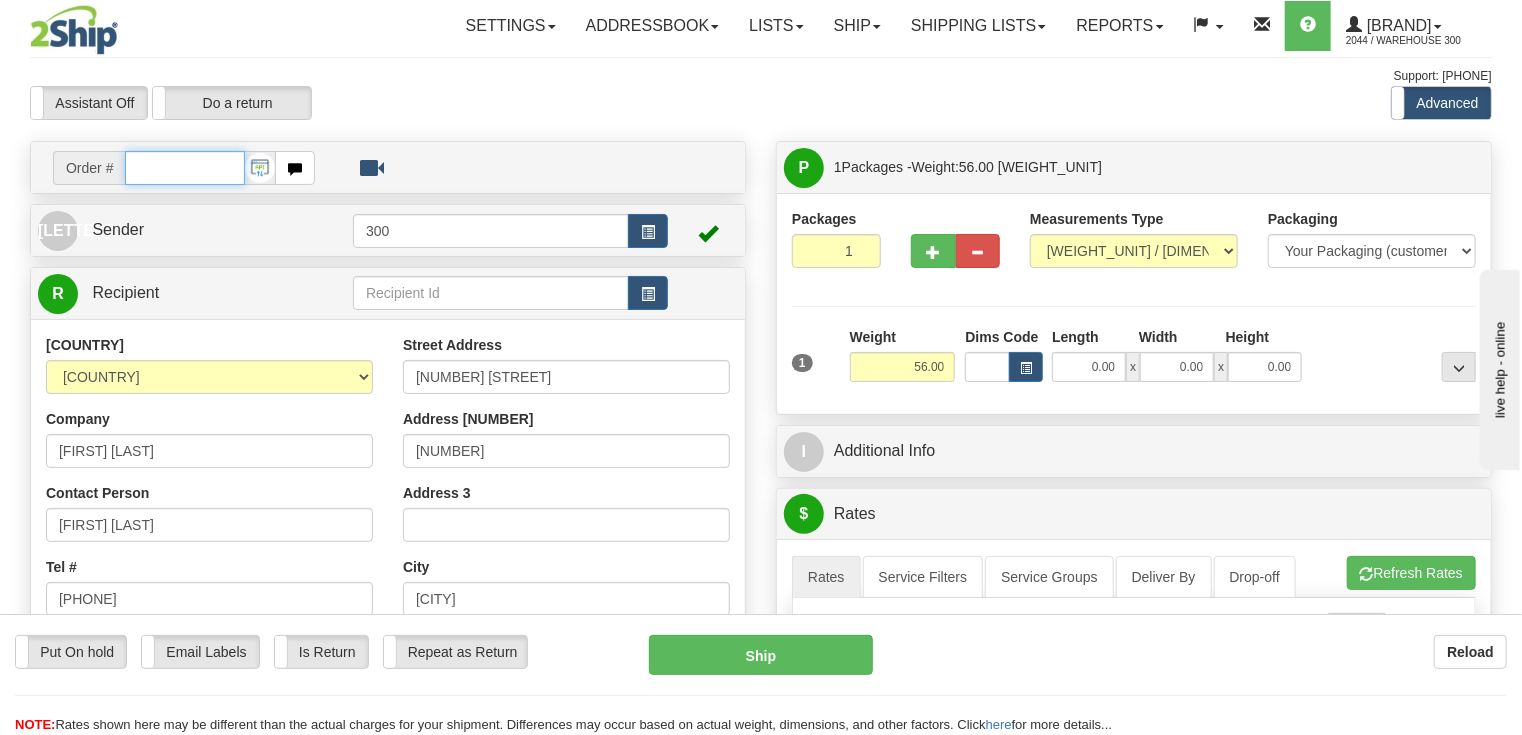 type 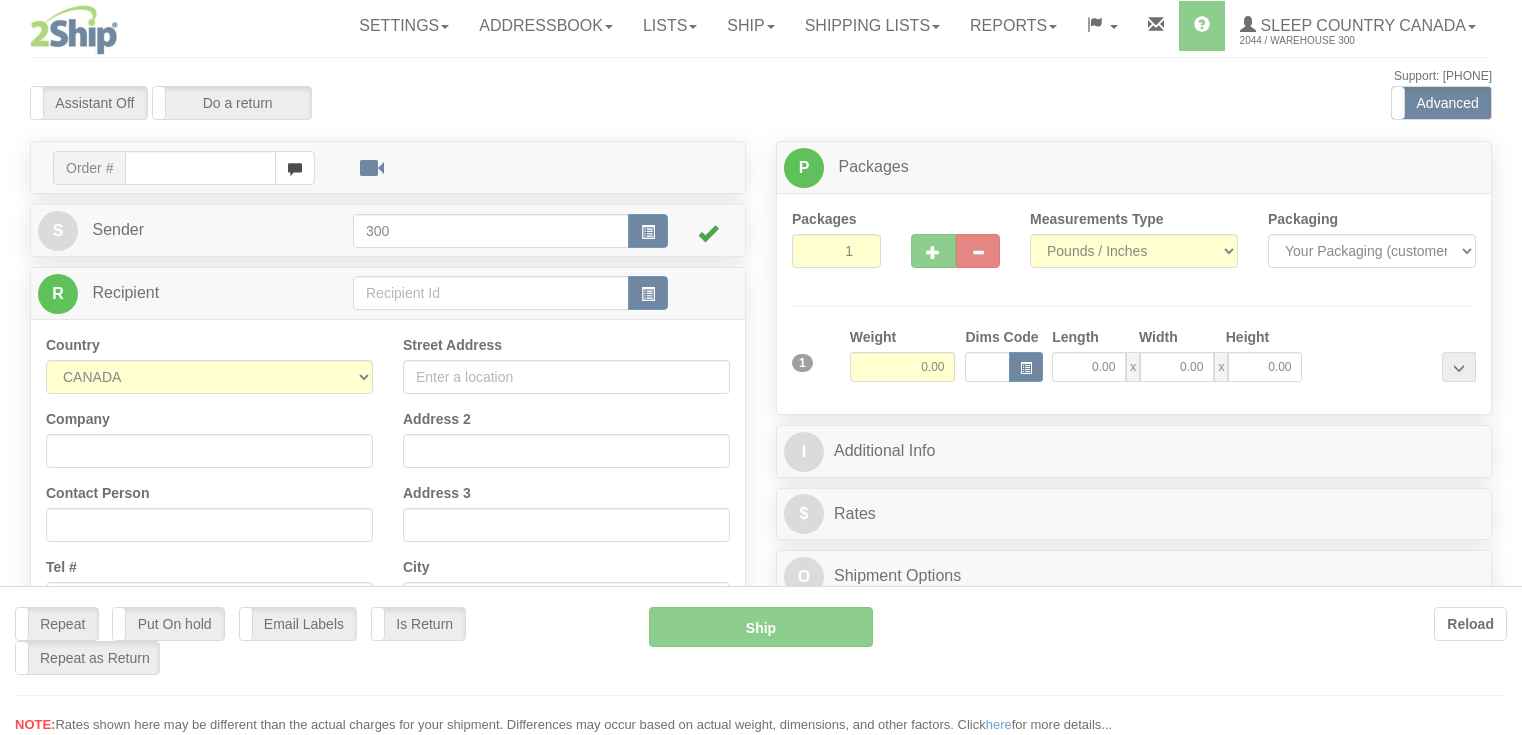 scroll, scrollTop: 0, scrollLeft: 0, axis: both 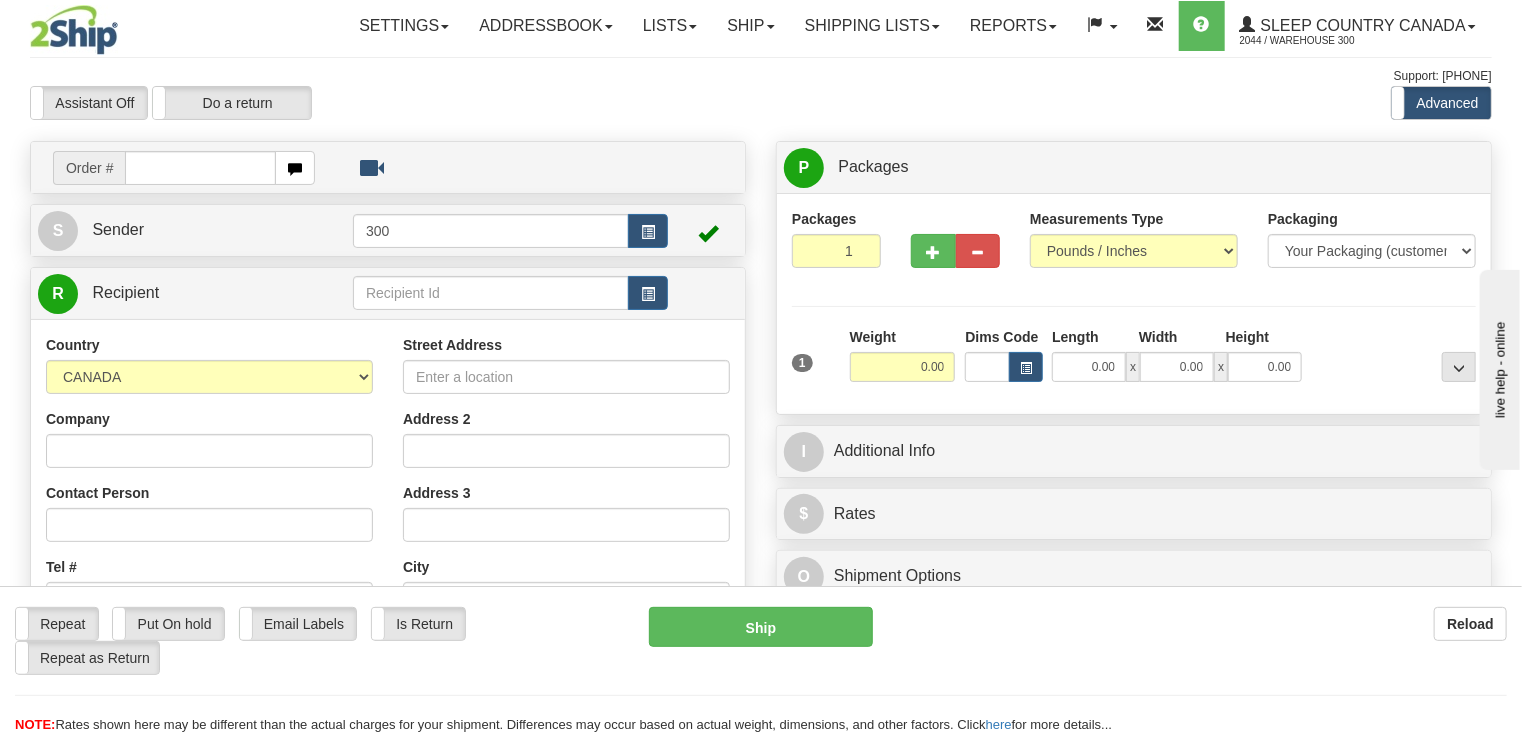 click at bounding box center (200, 168) 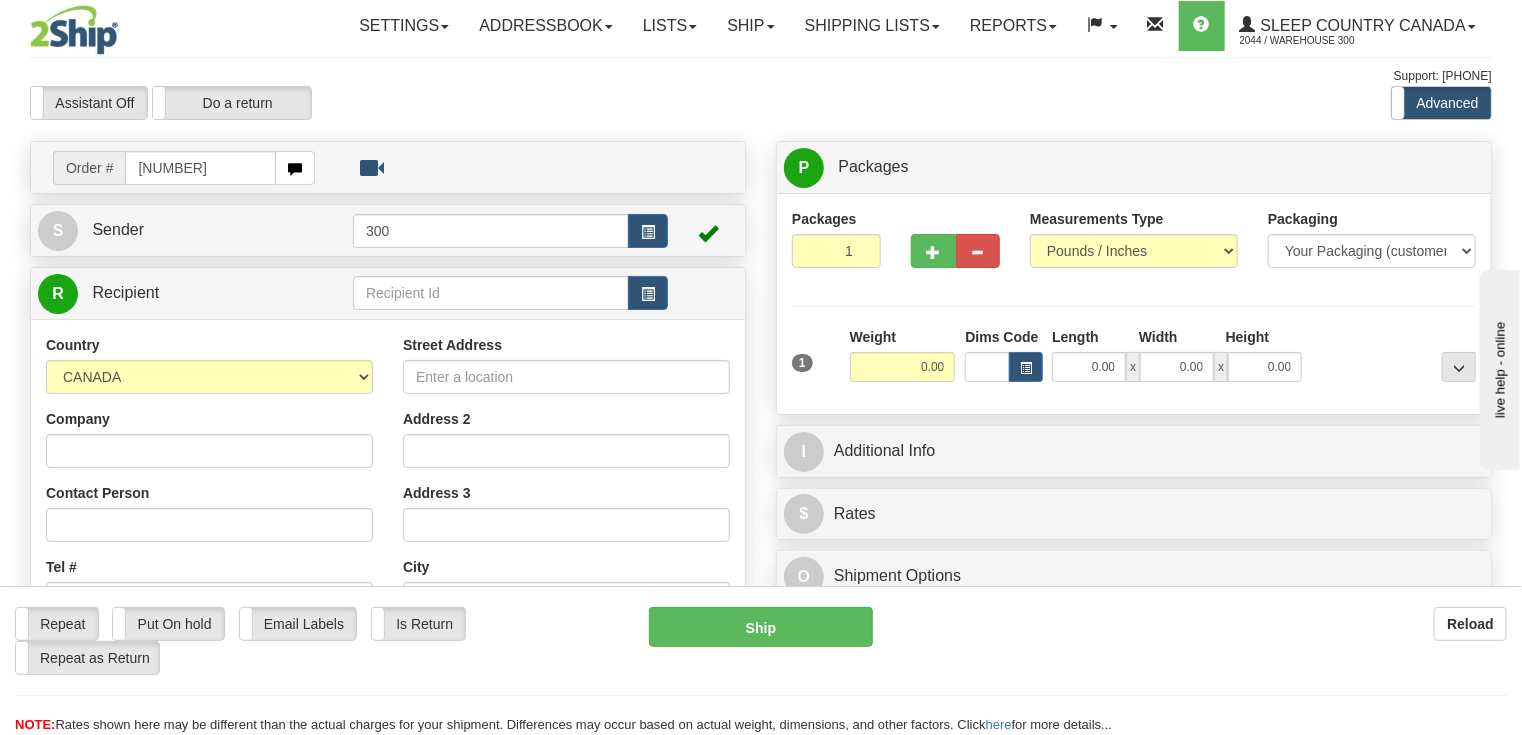 type on "[NUMBER]" 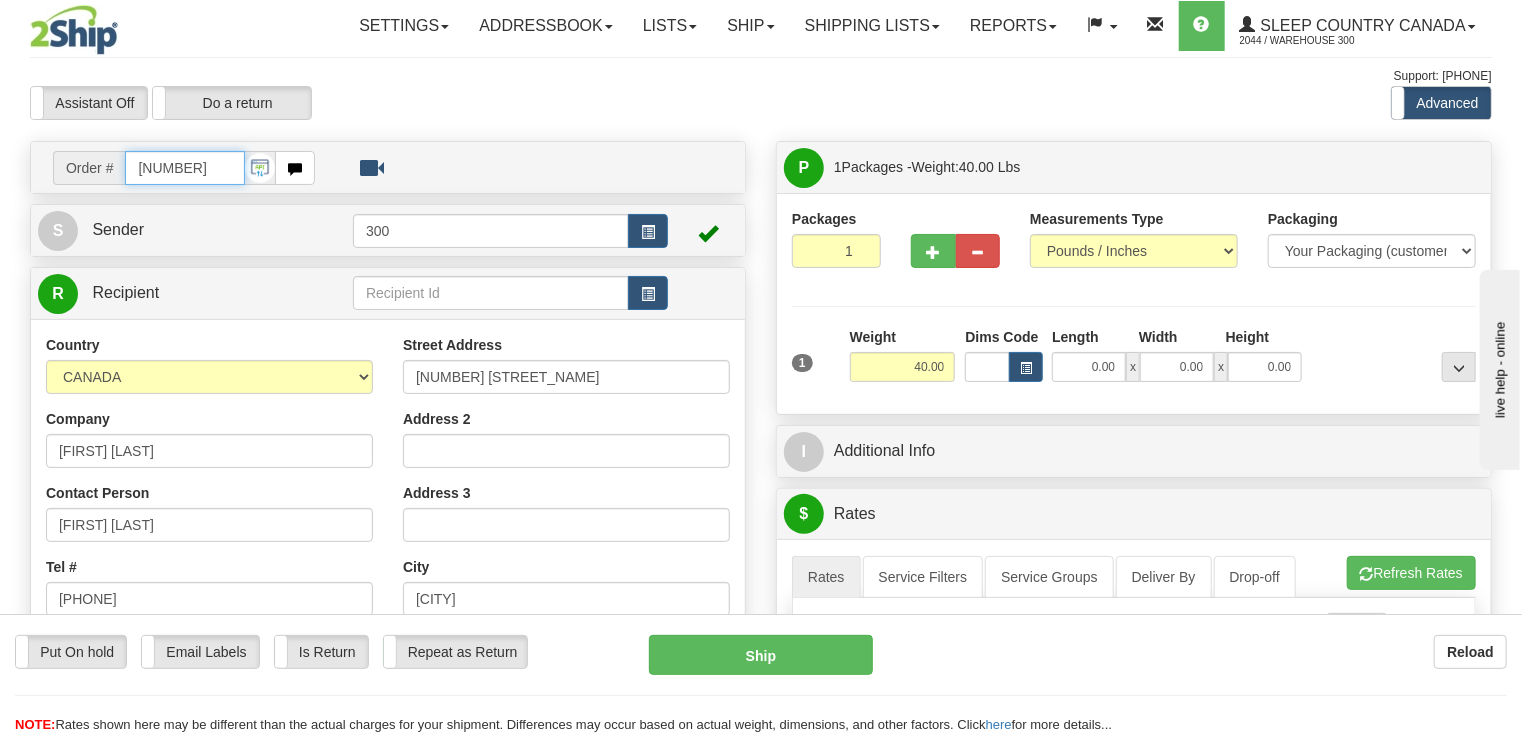 drag, startPoint x: 222, startPoint y: 164, endPoint x: 0, endPoint y: 147, distance: 222.64995 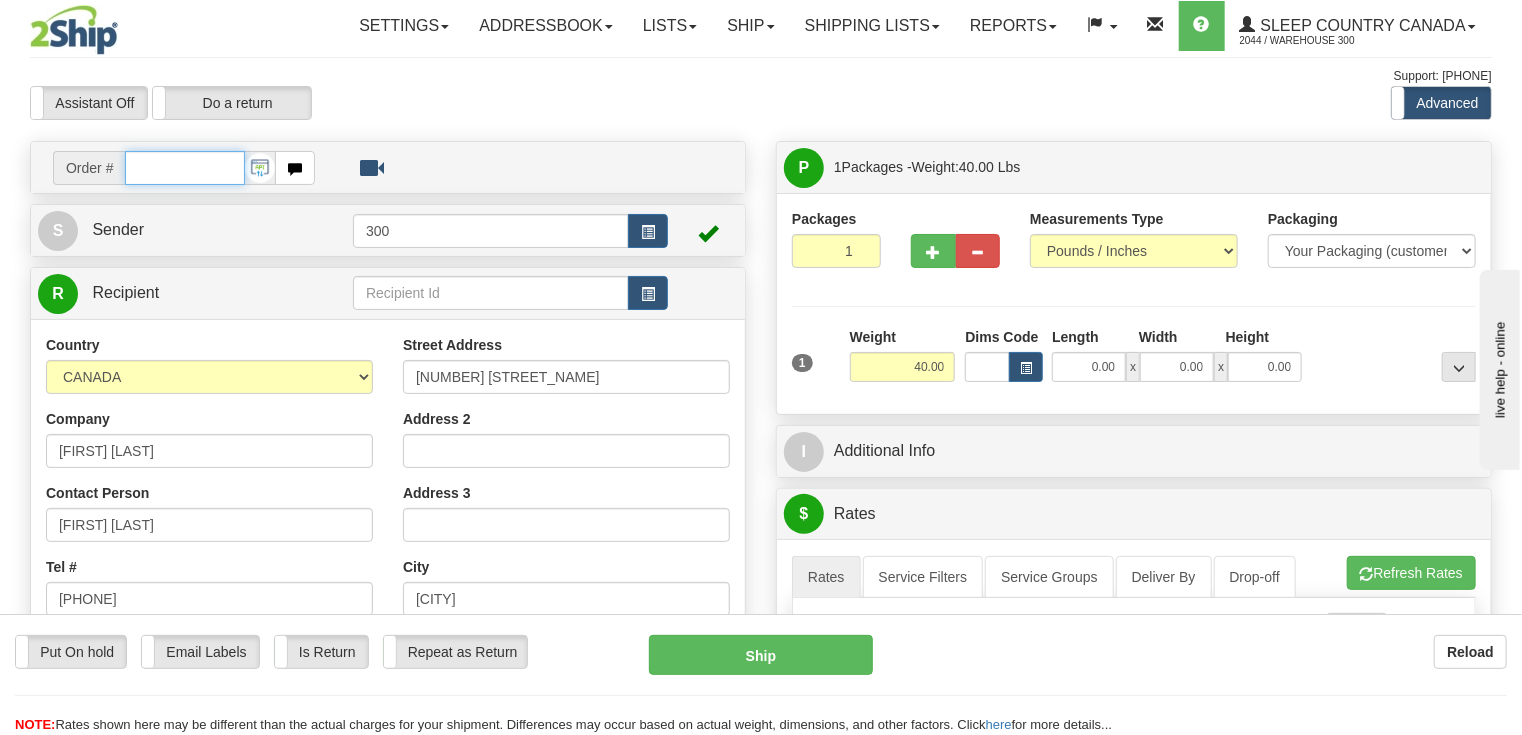 click at bounding box center (184, 168) 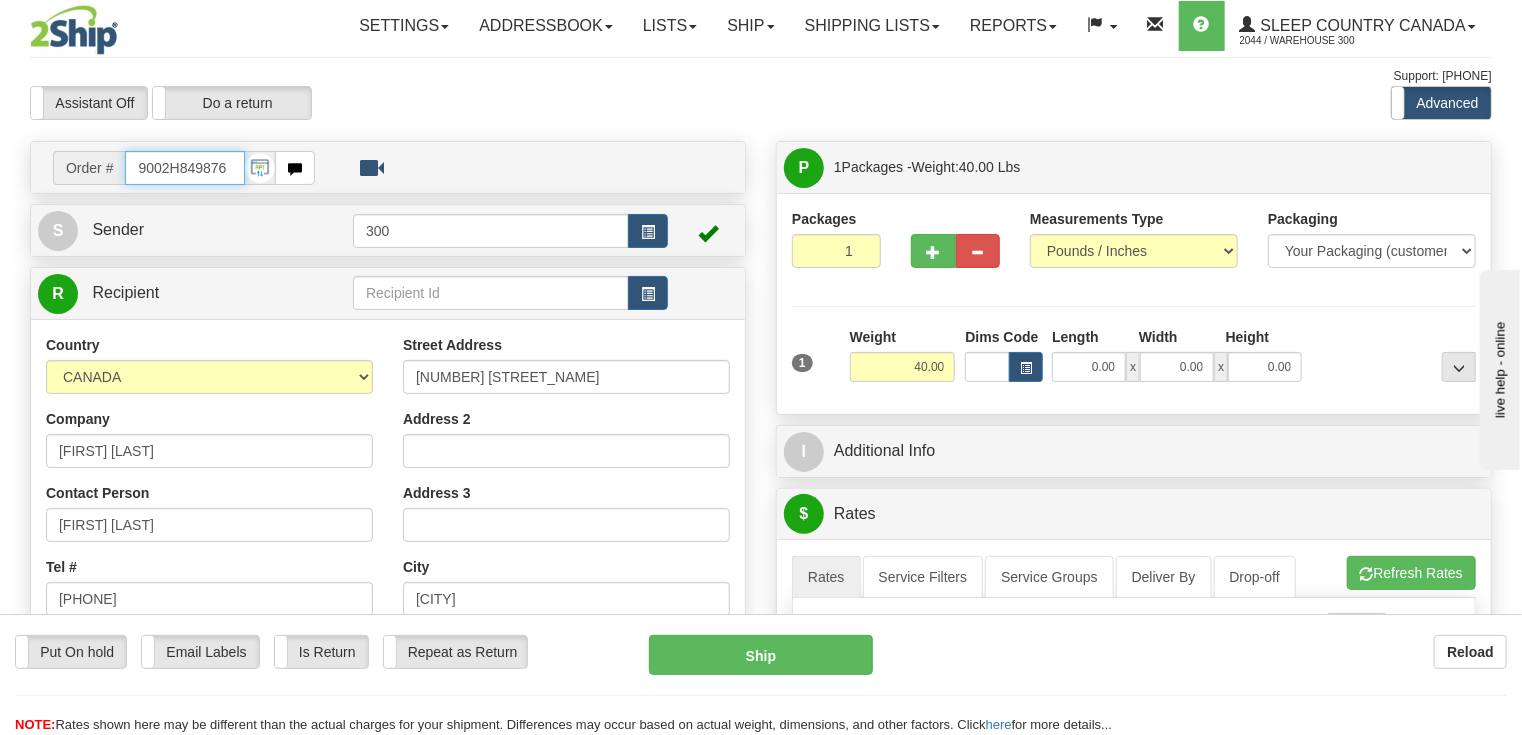 type on "9002H849876" 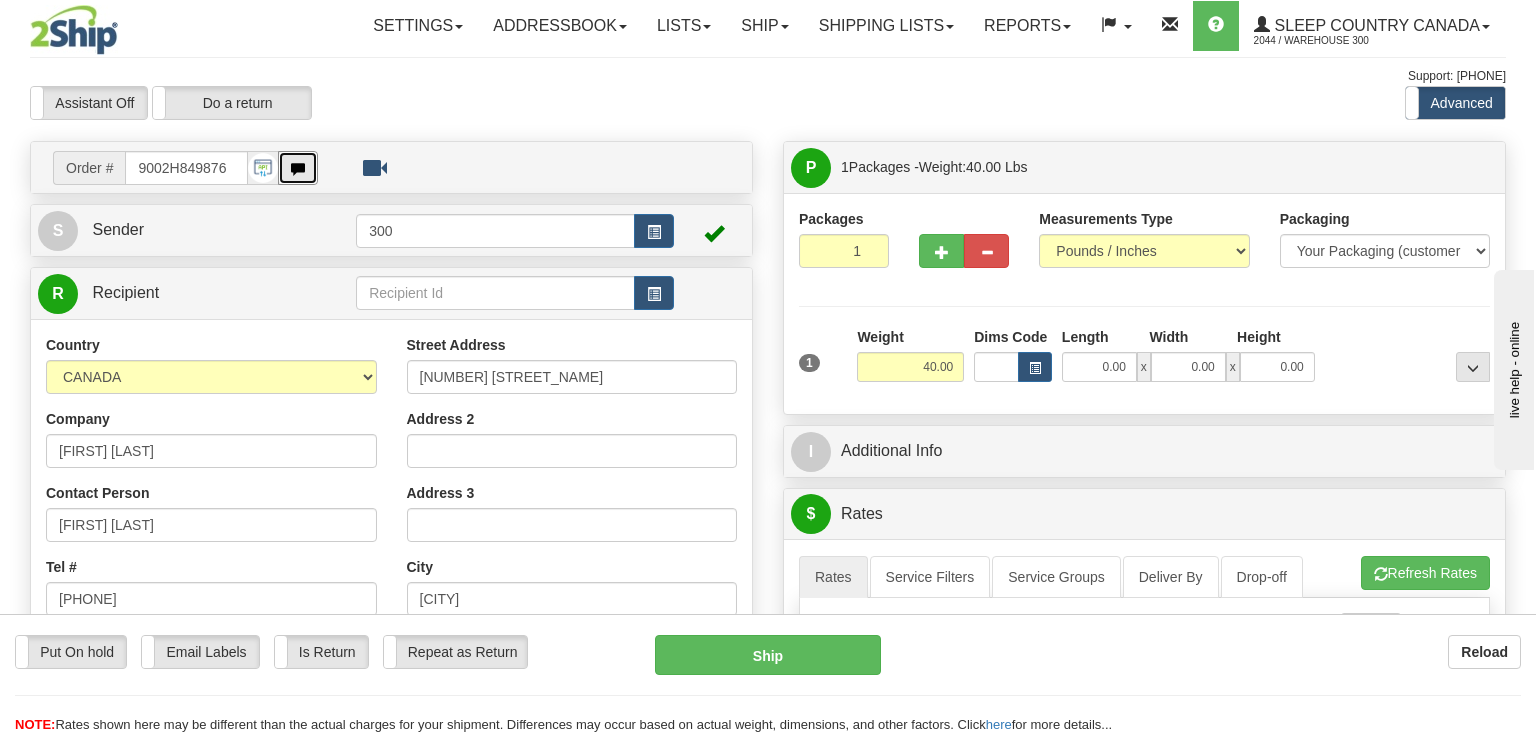 type 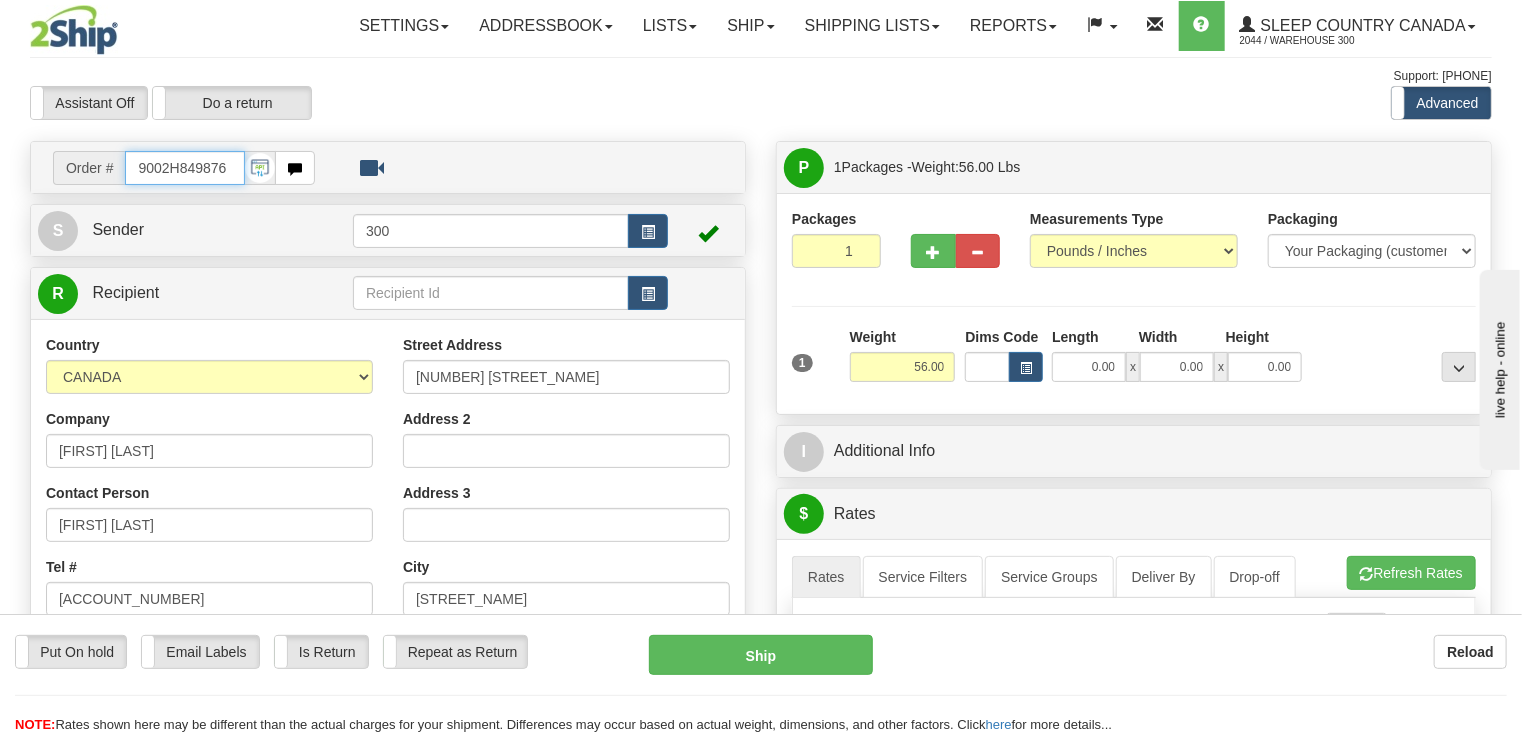 drag, startPoint x: 163, startPoint y: 152, endPoint x: 0, endPoint y: 116, distance: 166.92813 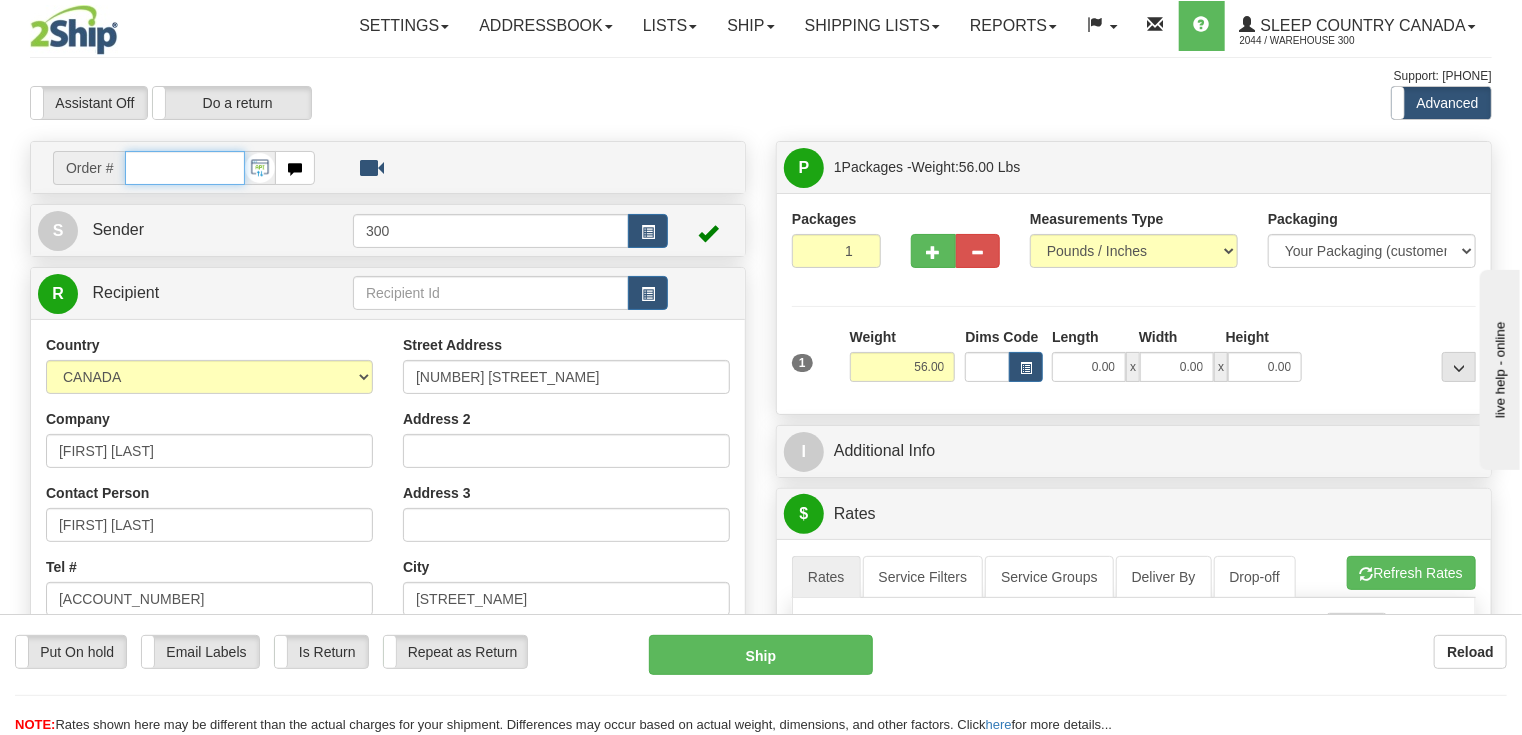 type 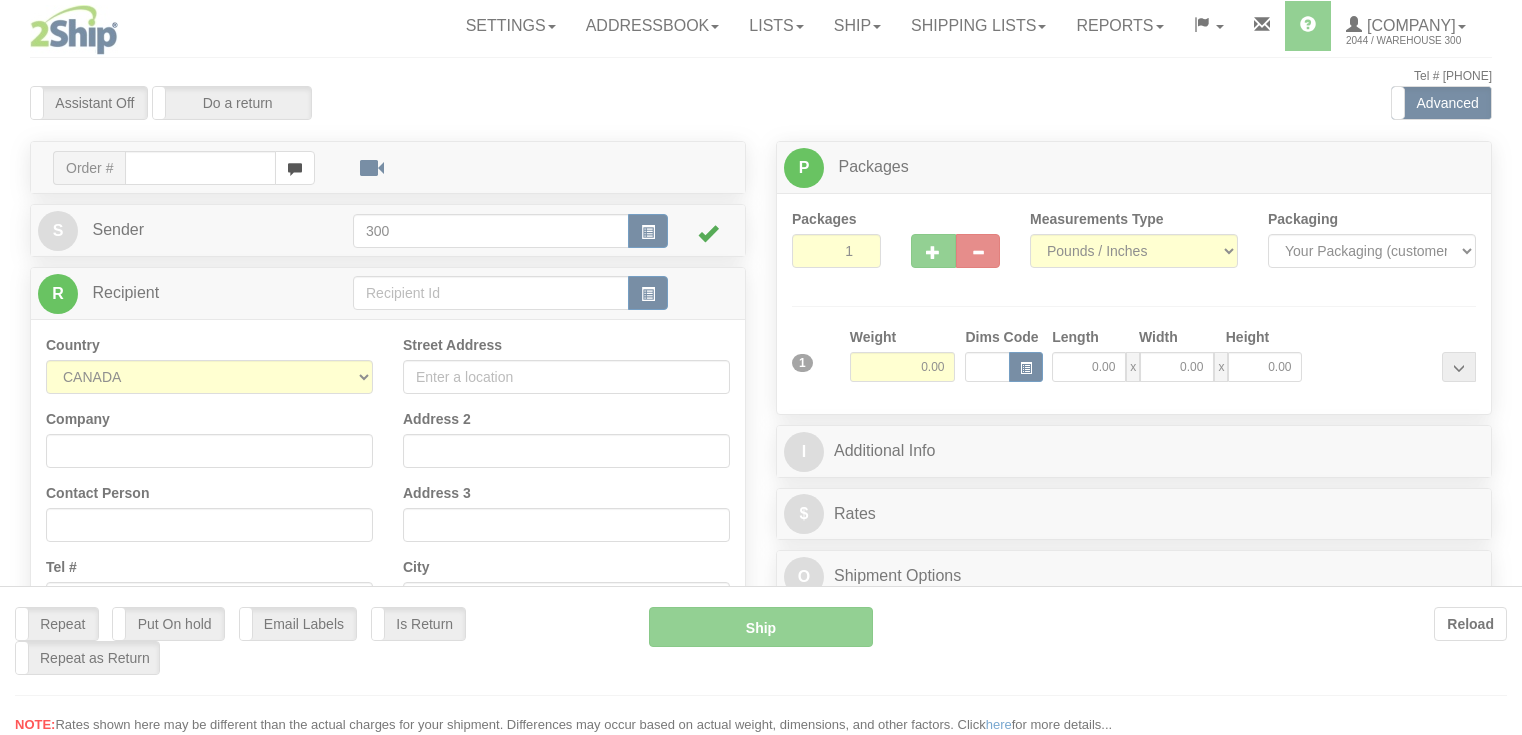 scroll, scrollTop: 0, scrollLeft: 0, axis: both 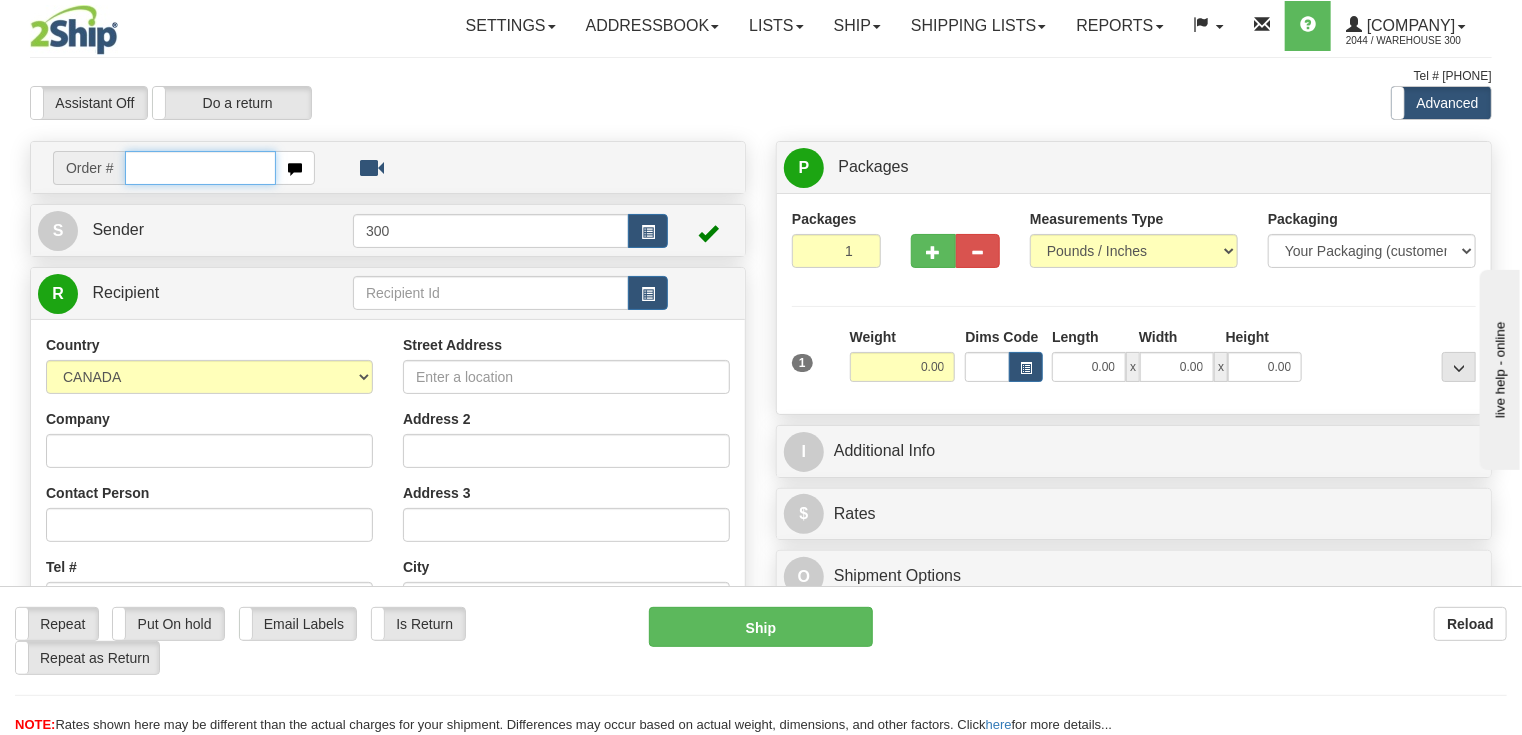 click at bounding box center (200, 168) 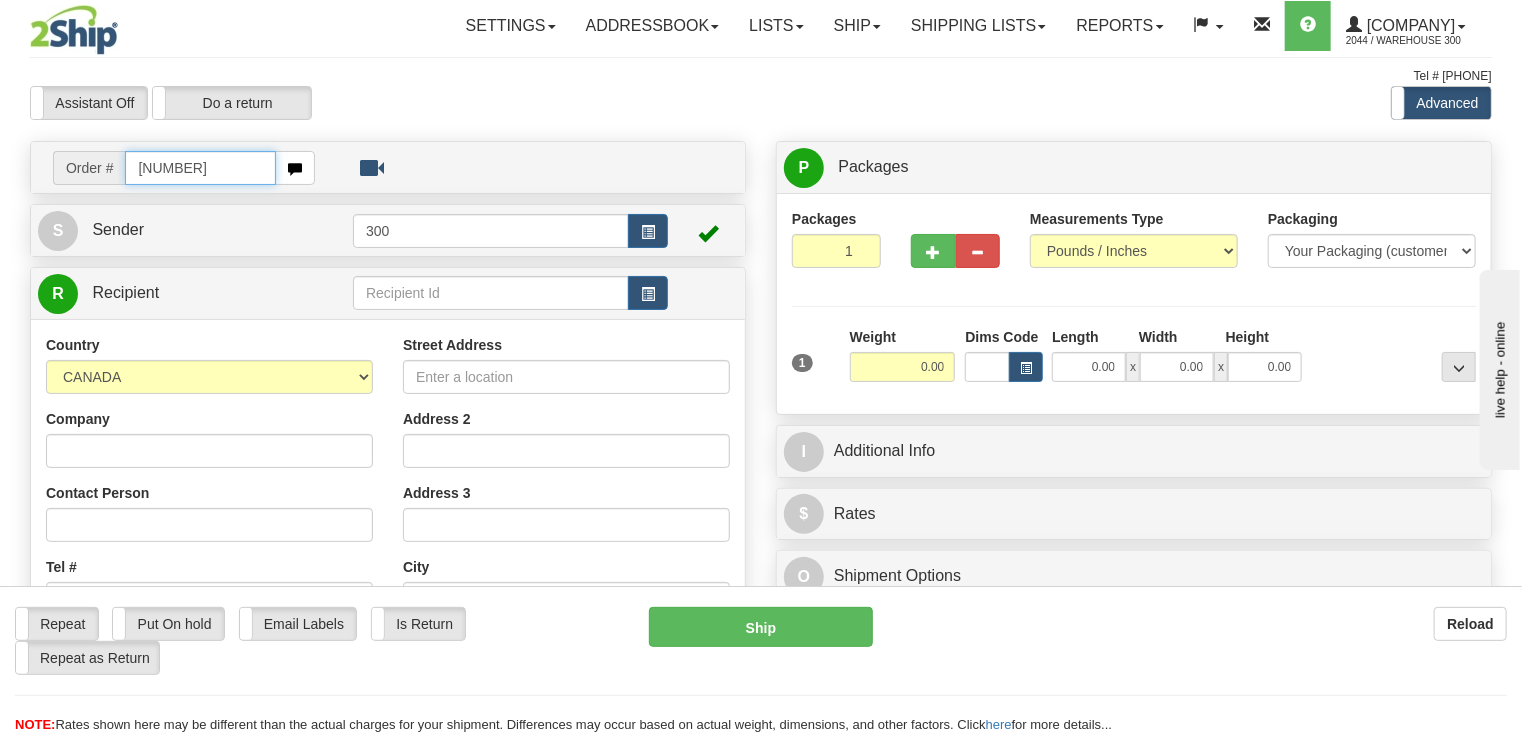 type on "9002H849869" 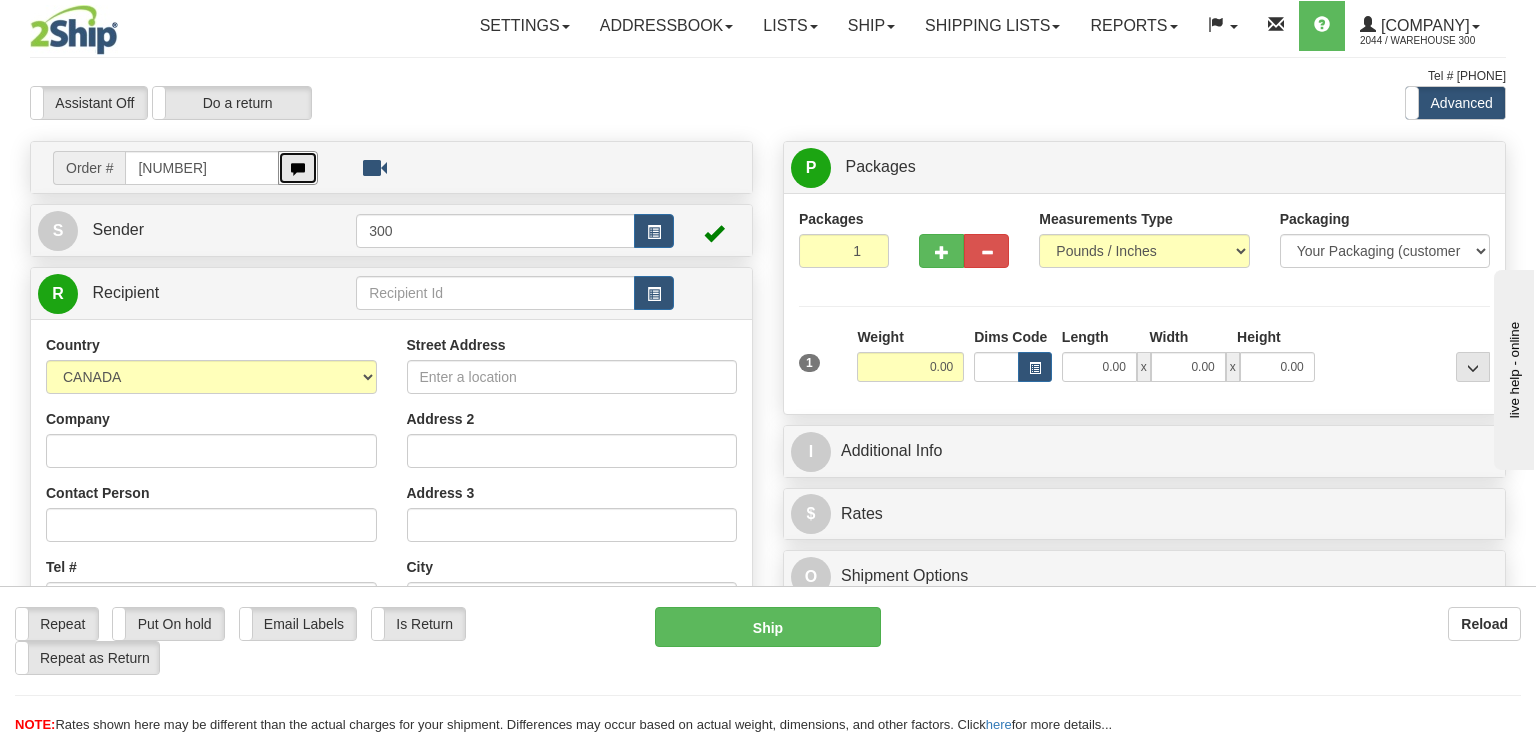 type 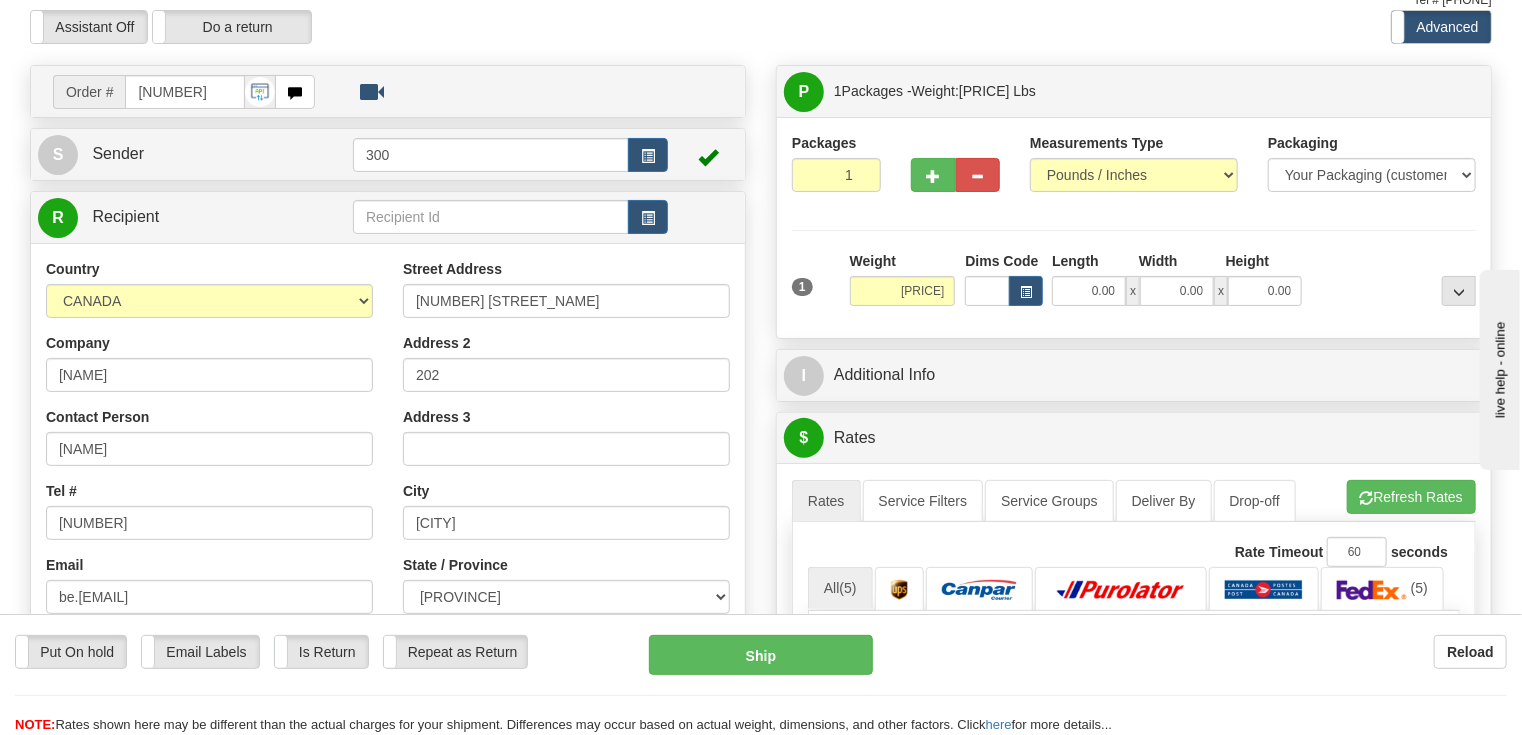 scroll, scrollTop: 0, scrollLeft: 0, axis: both 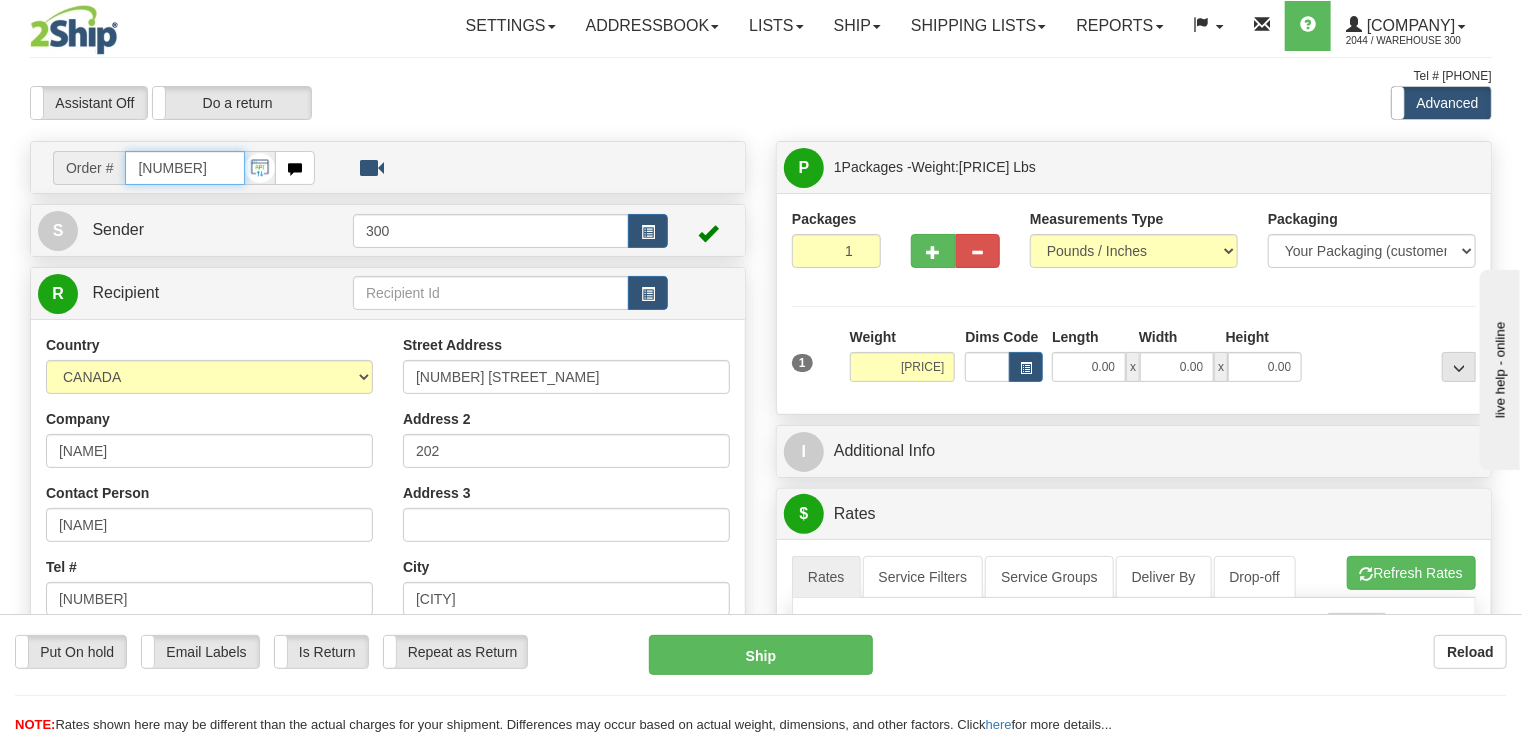 drag, startPoint x: 224, startPoint y: 168, endPoint x: 0, endPoint y: 155, distance: 224.37692 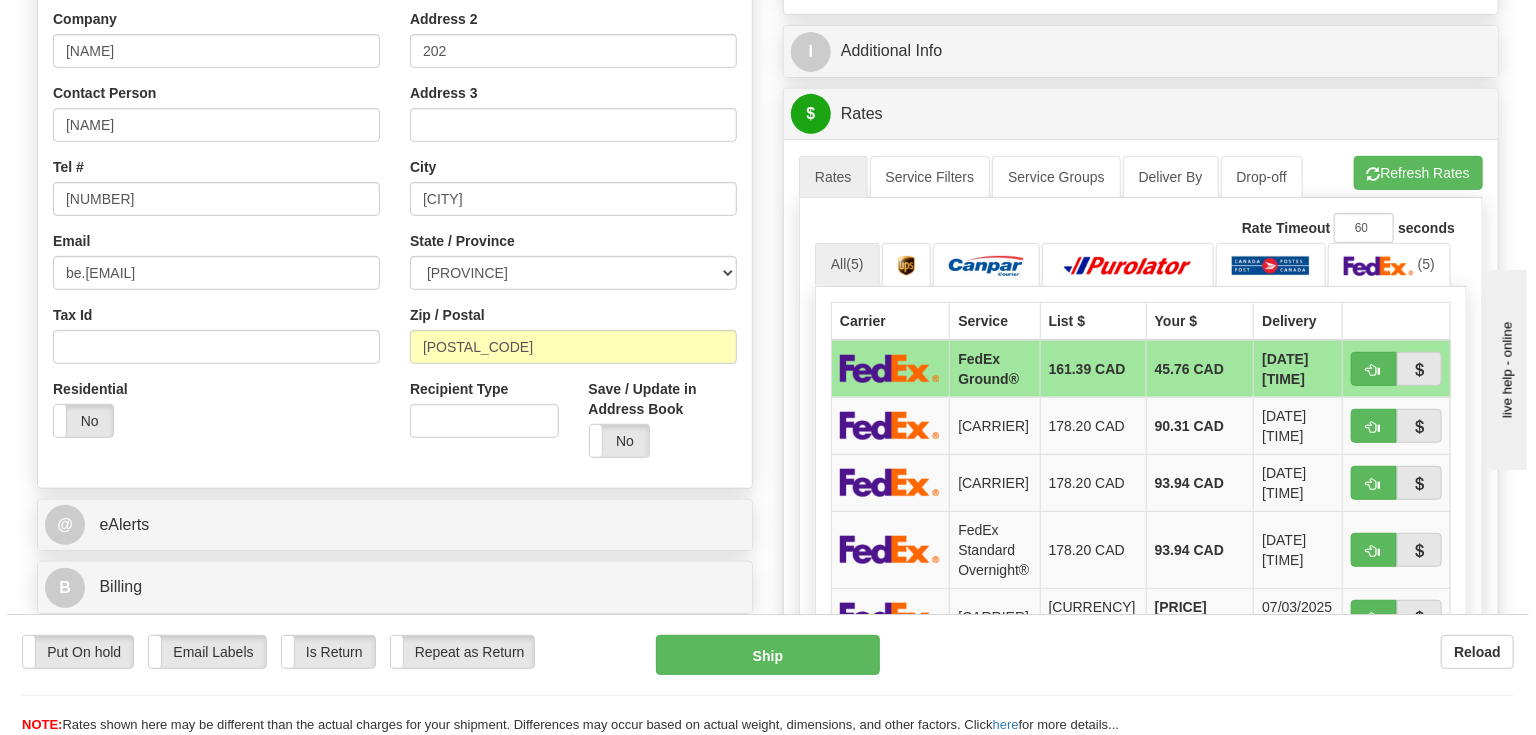 scroll, scrollTop: 0, scrollLeft: 0, axis: both 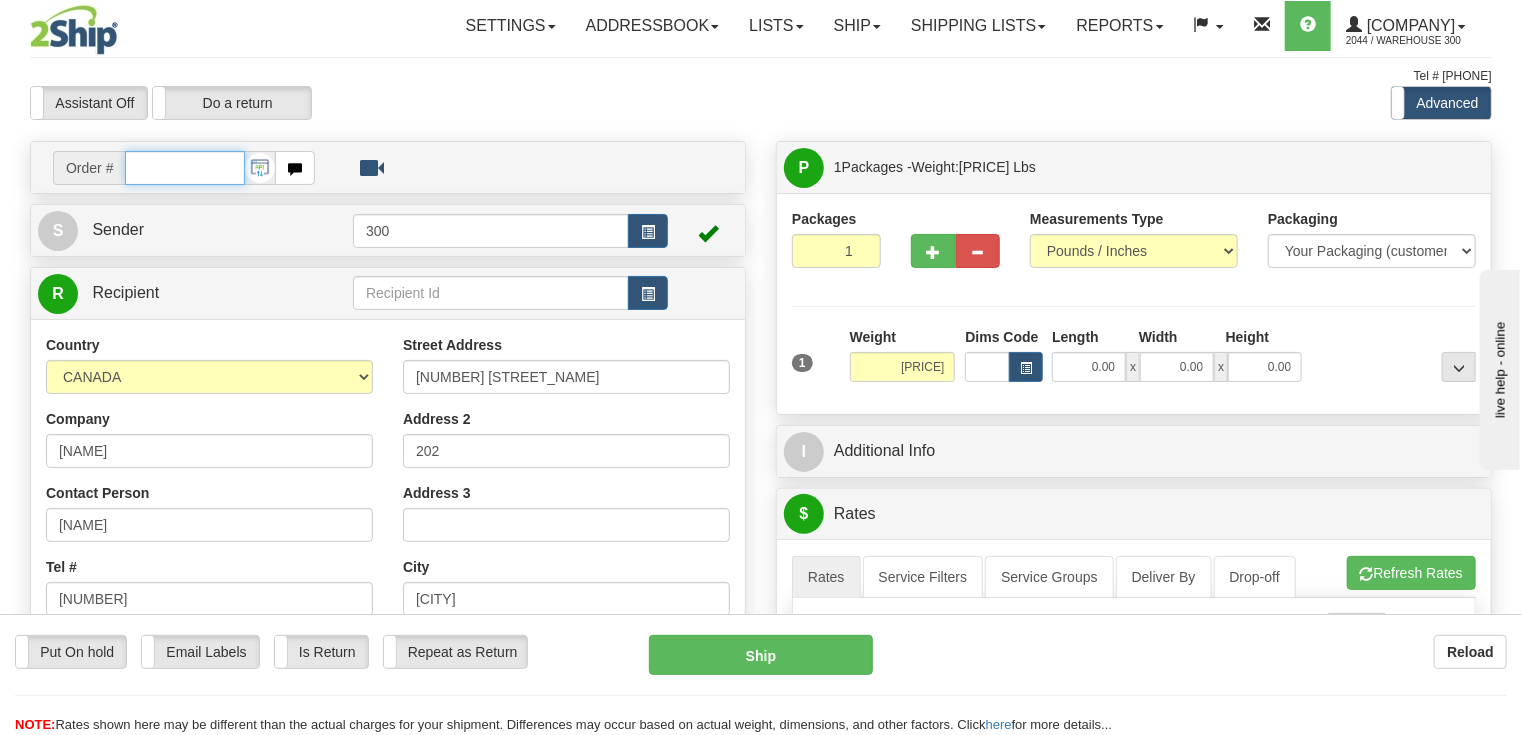 type 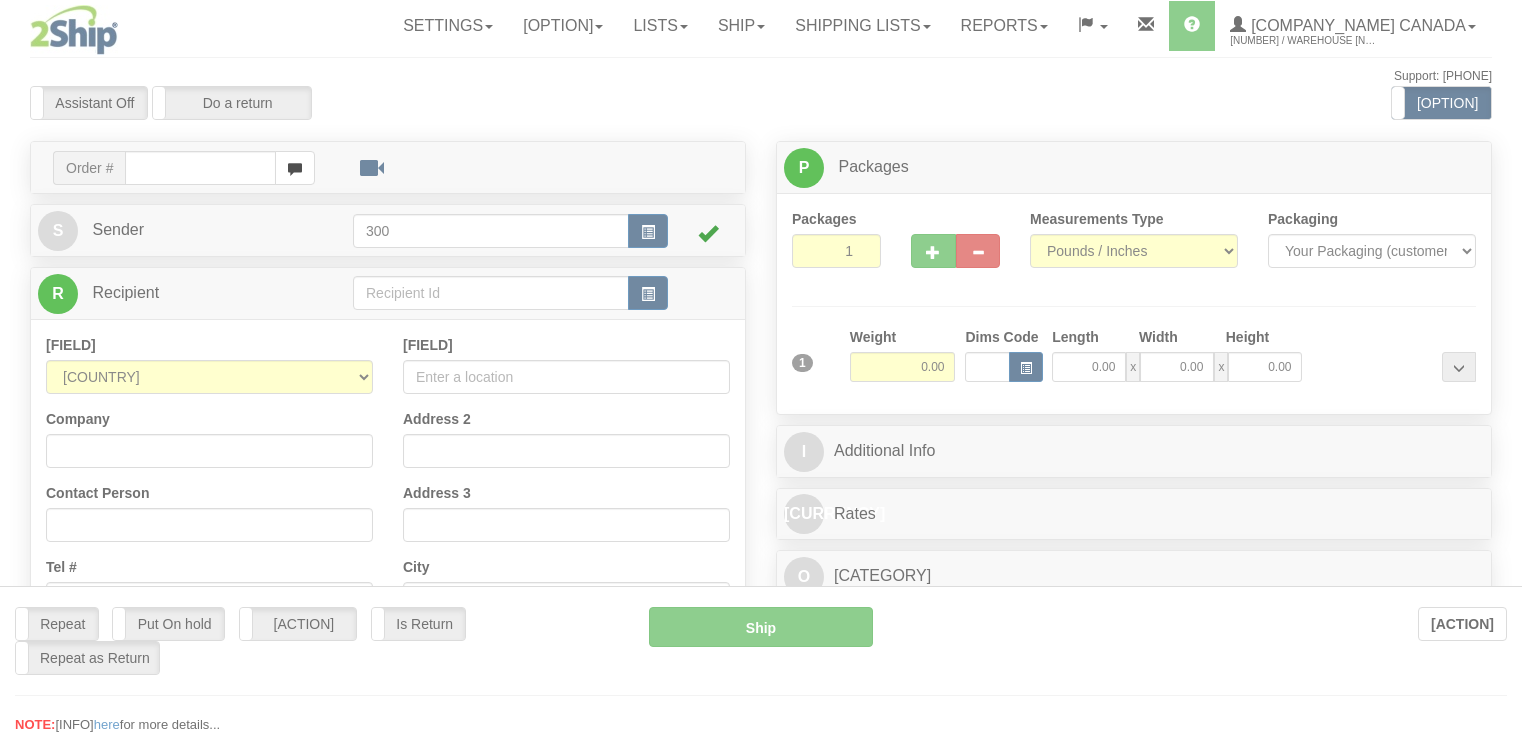 scroll, scrollTop: 0, scrollLeft: 0, axis: both 